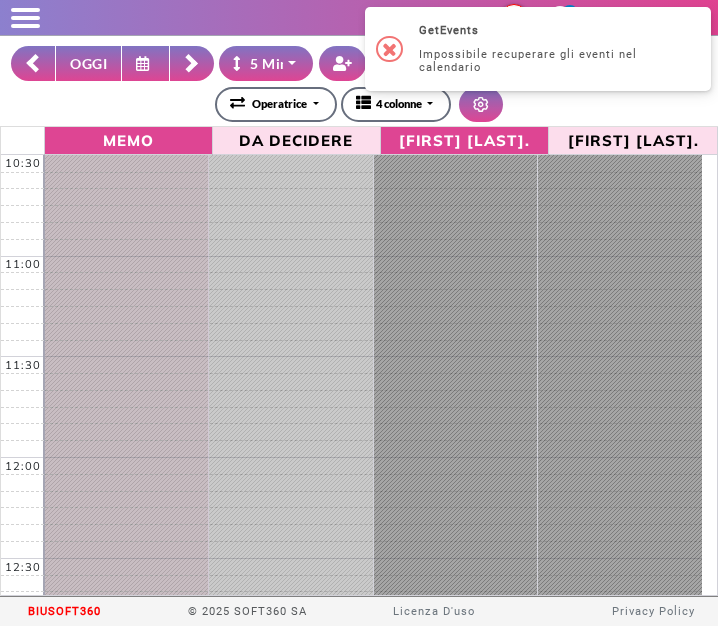 select on "*" 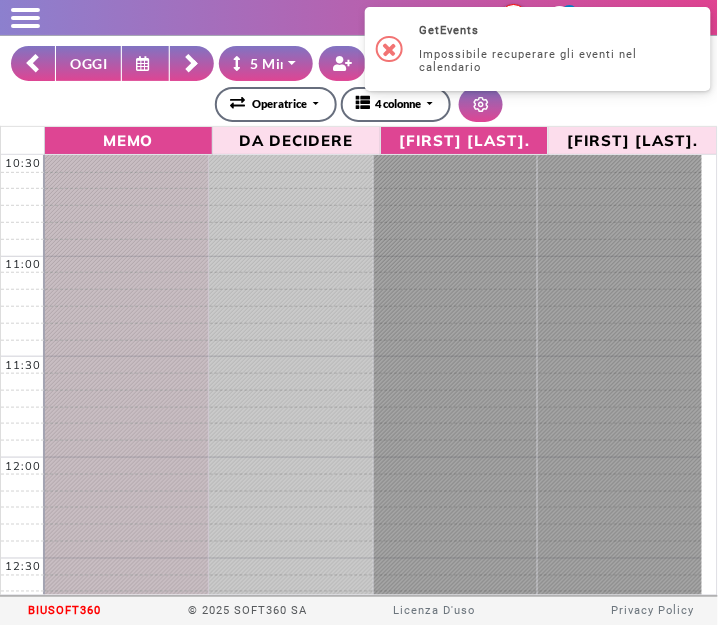 scroll, scrollTop: 981, scrollLeft: 0, axis: vertical 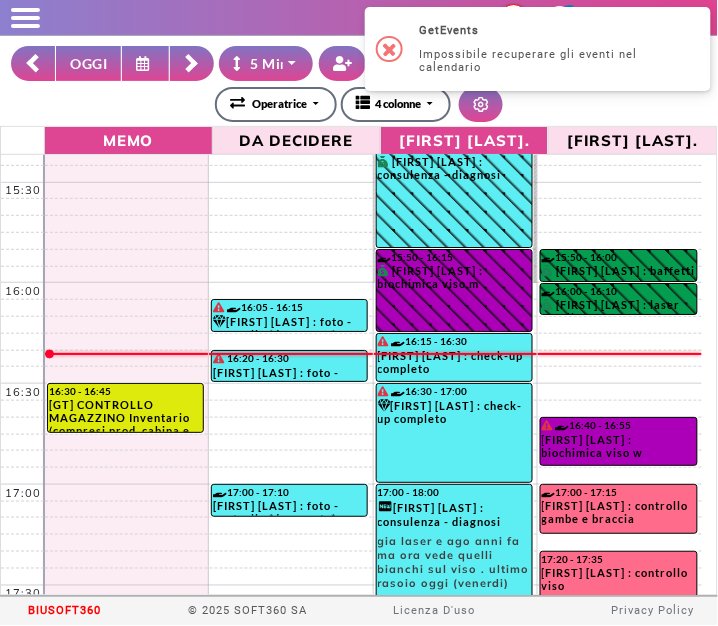 click at bounding box center [145, 63] 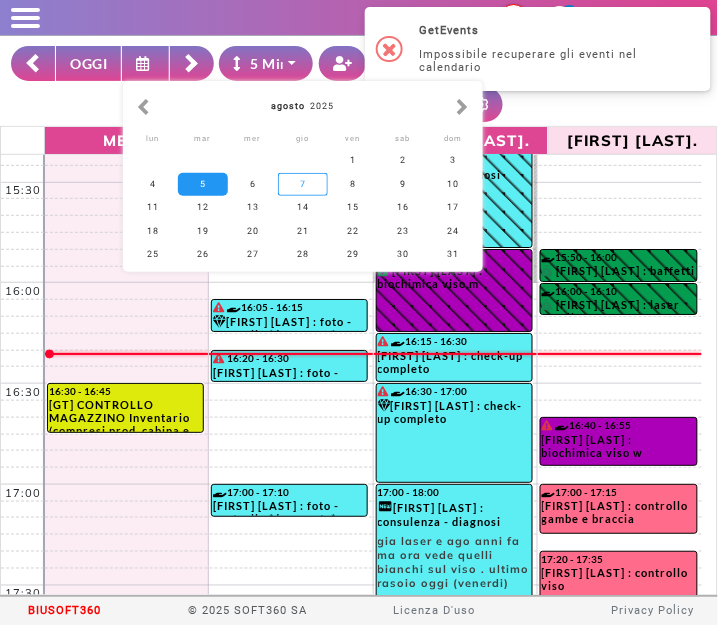 click on "7" at bounding box center [303, 184] 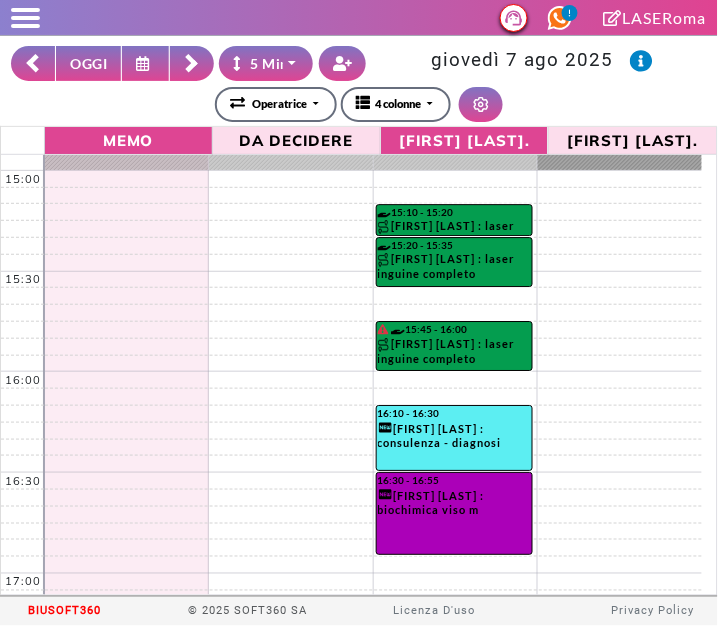 scroll, scrollTop: 888, scrollLeft: 0, axis: vertical 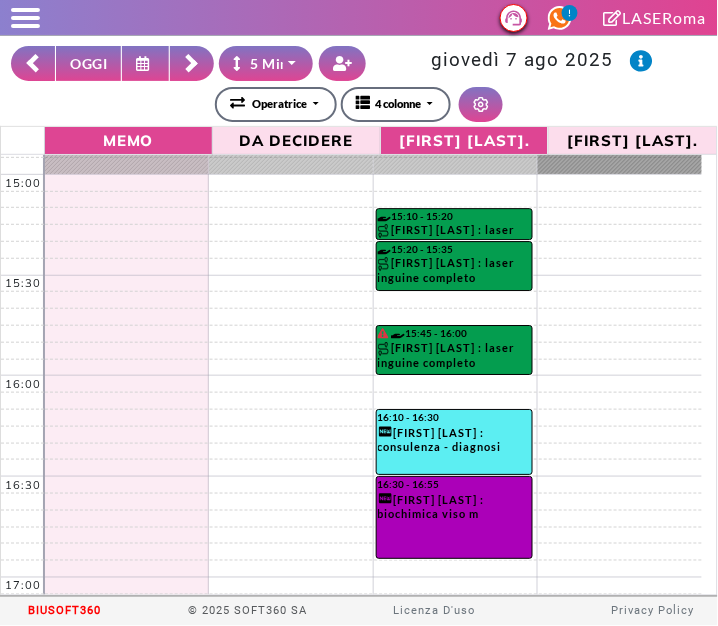 click on "OGGI" at bounding box center (88, 63) 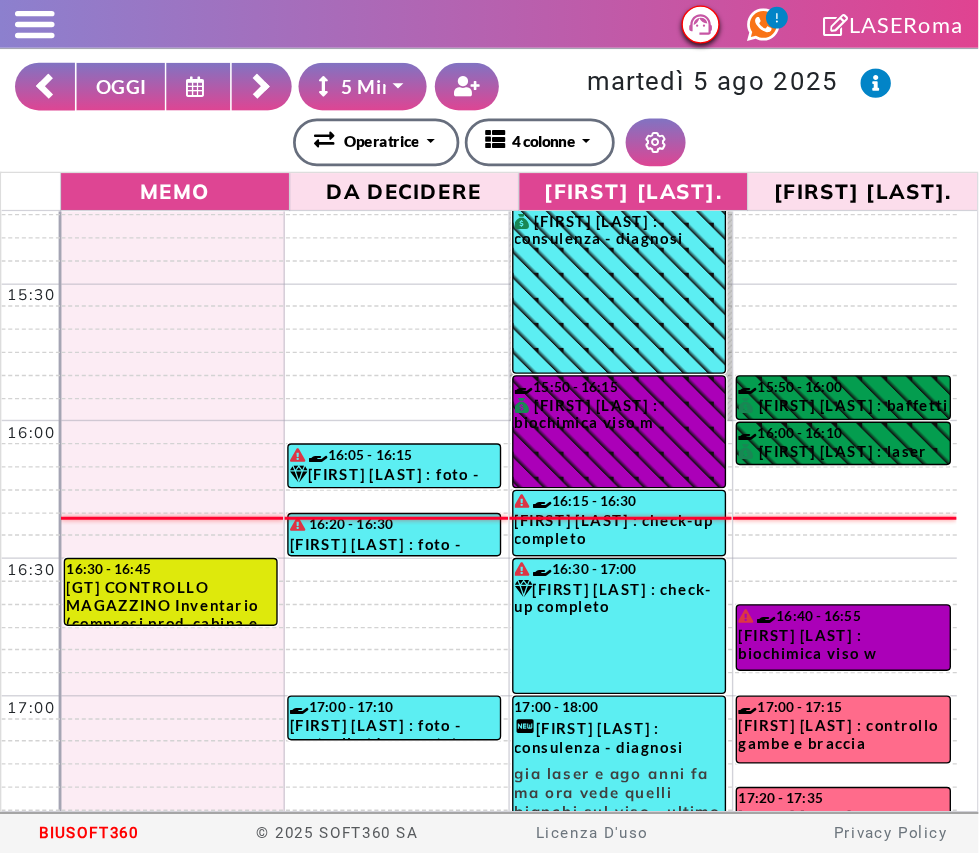scroll, scrollTop: 953, scrollLeft: 0, axis: vertical 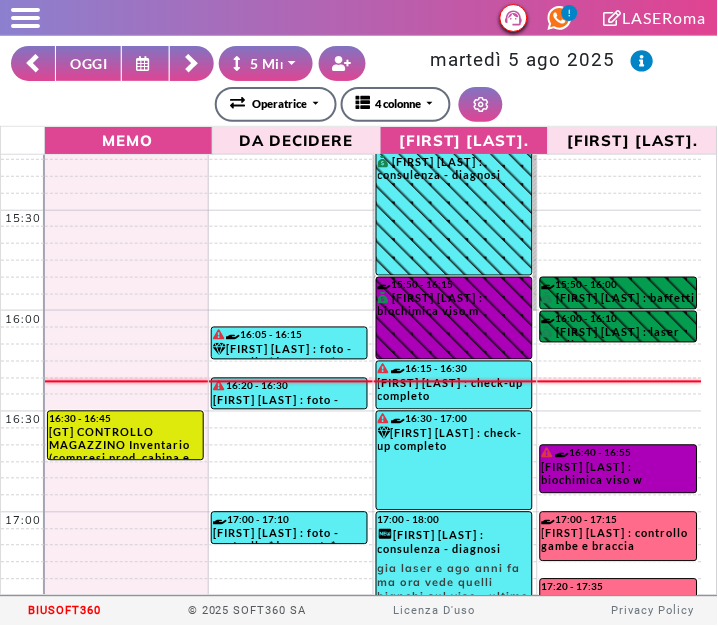 select on "*" 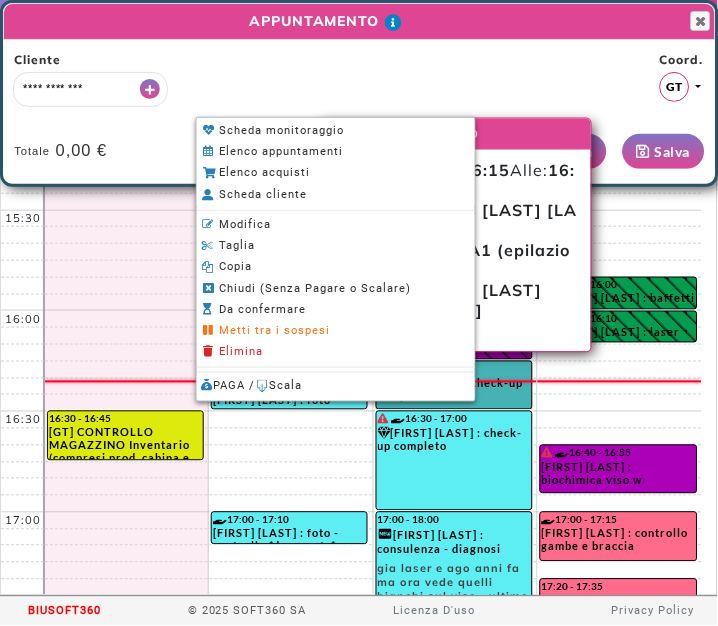 click at bounding box center (359, 313) 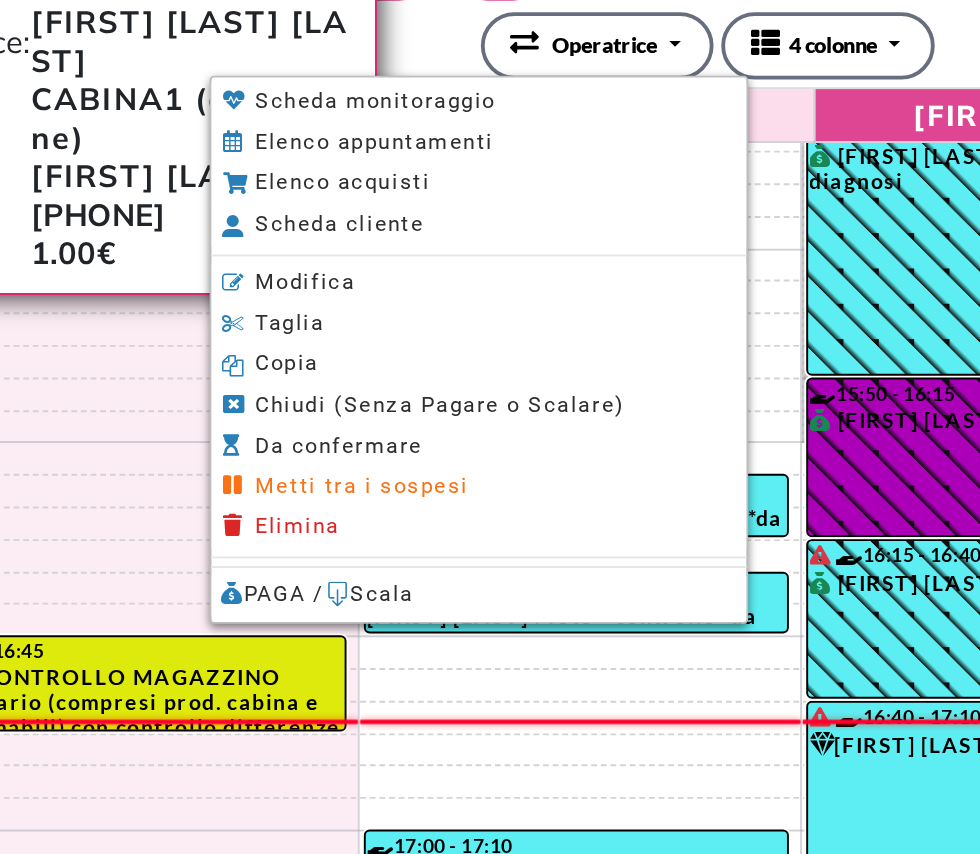 click at bounding box center (359, 313) 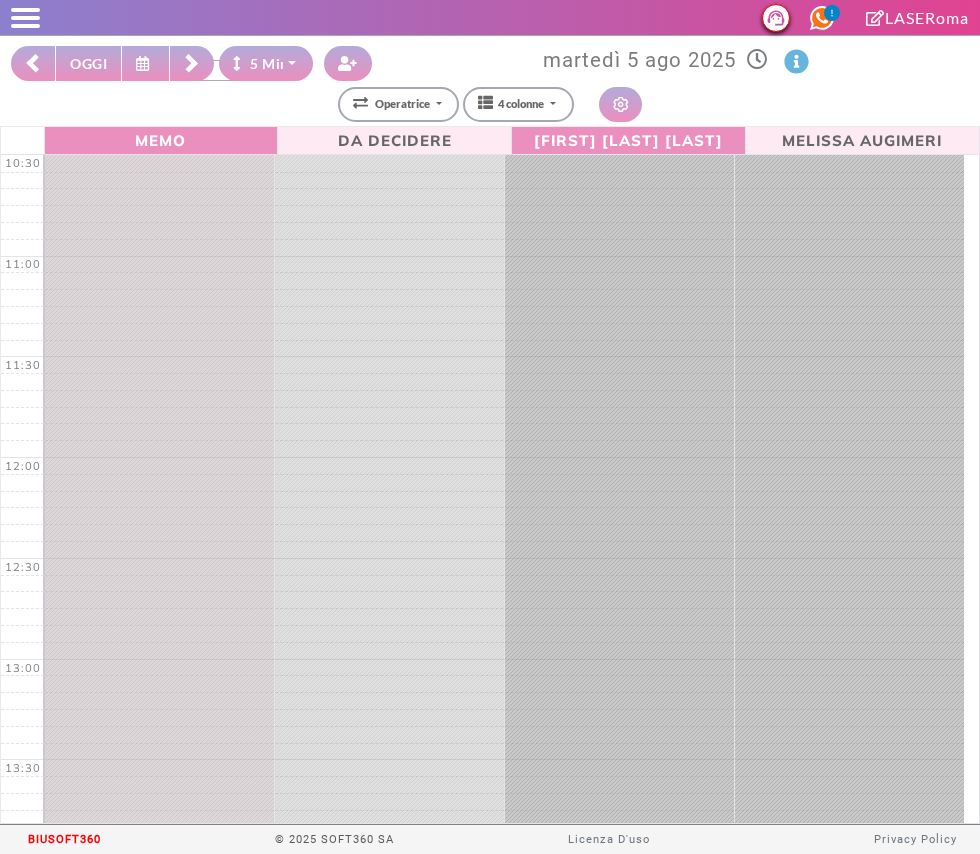 select on "*" 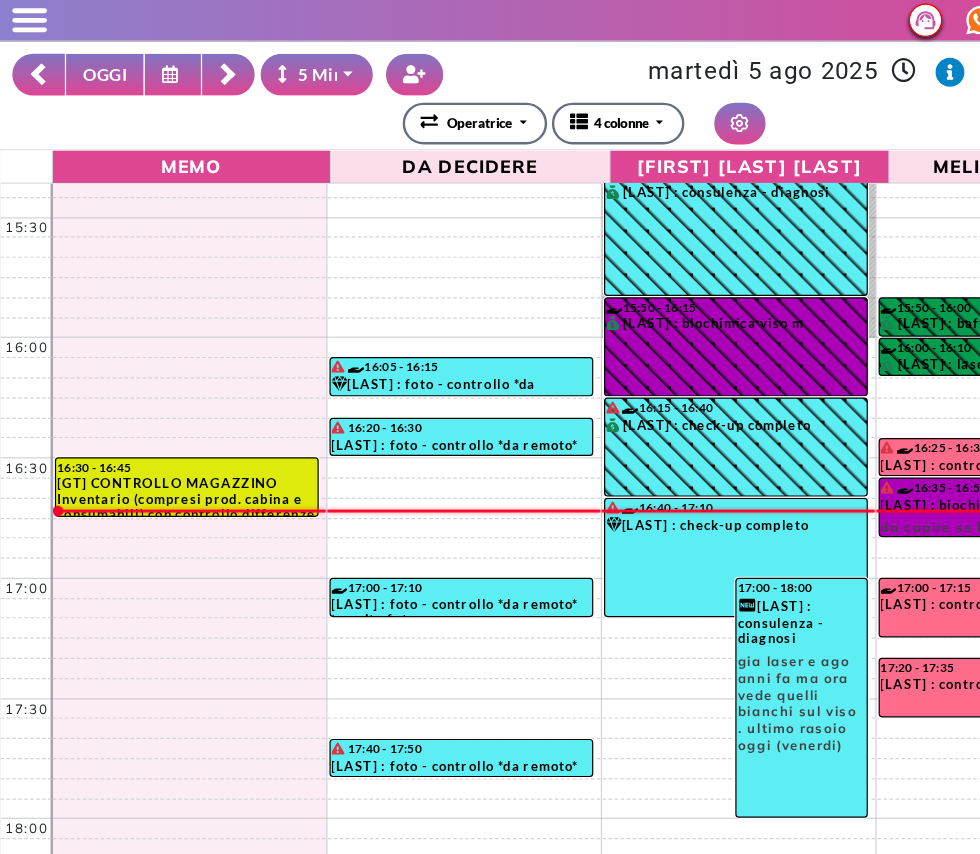 scroll, scrollTop: 981, scrollLeft: 0, axis: vertical 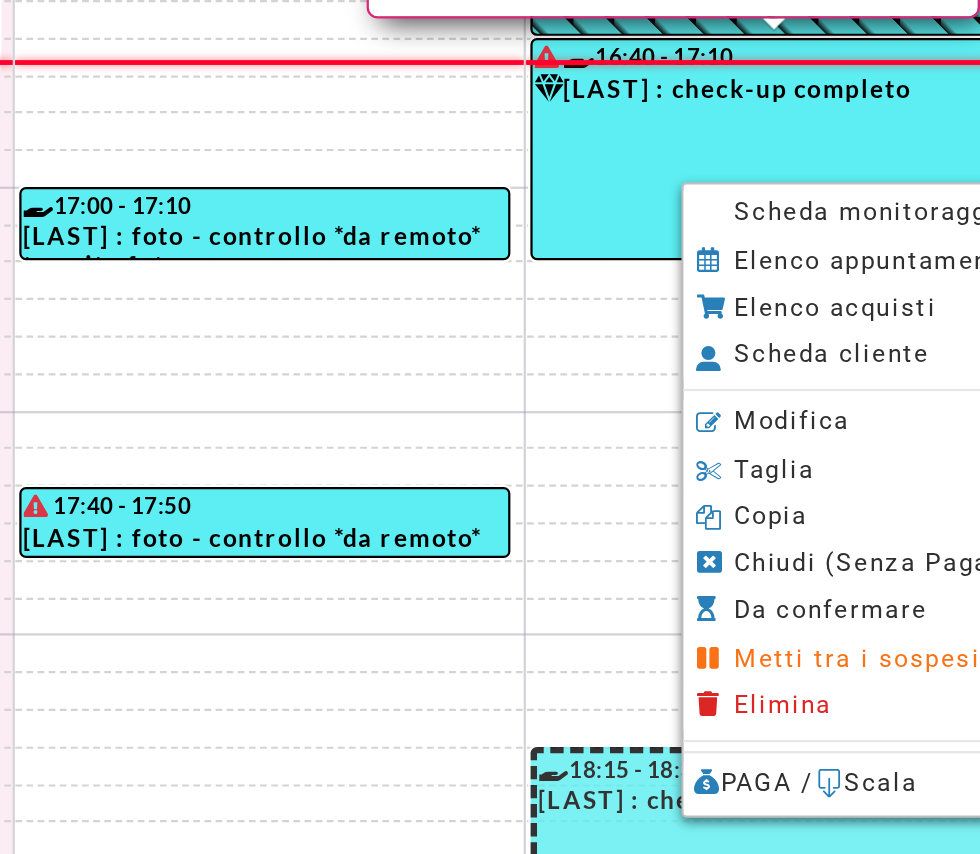 click on "Scheda monitoraggio" at bounding box center [661, 495] 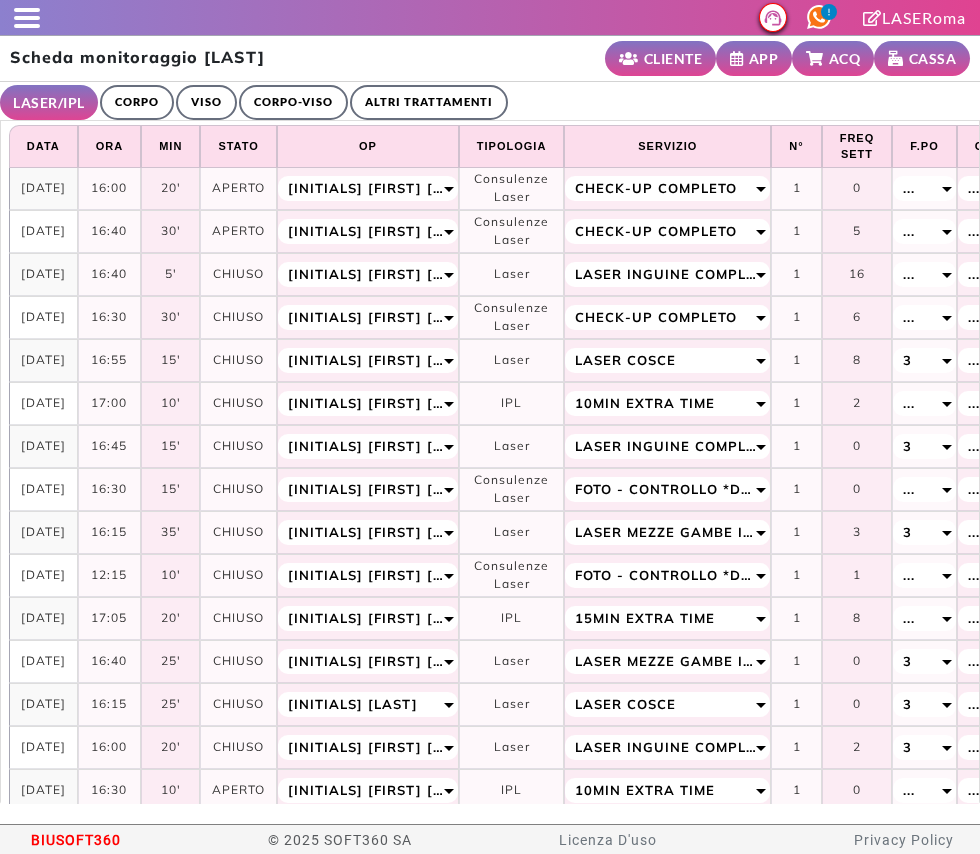 select on "**" 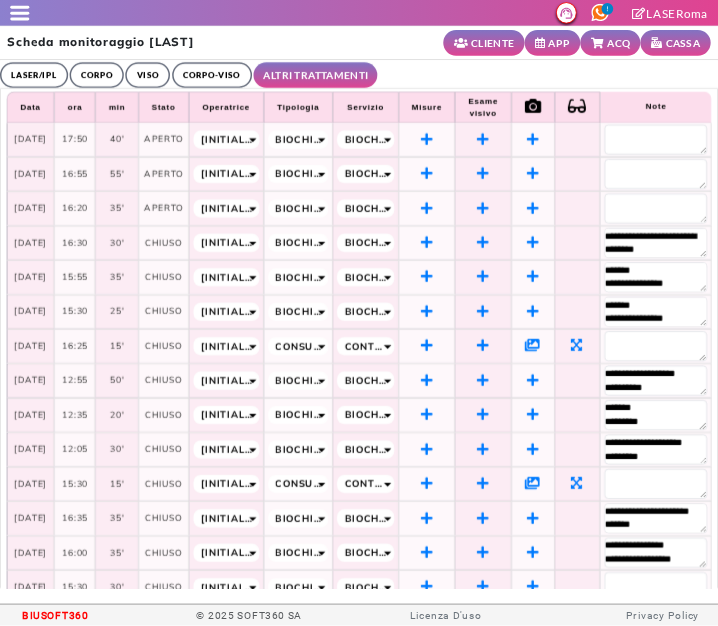 scroll, scrollTop: 0, scrollLeft: 0, axis: both 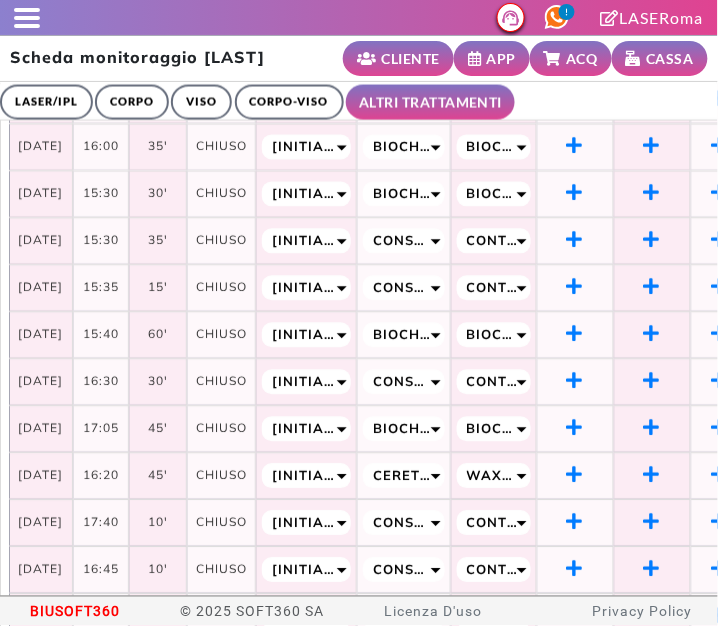 click on "LASER/IPL" at bounding box center (46, 102) 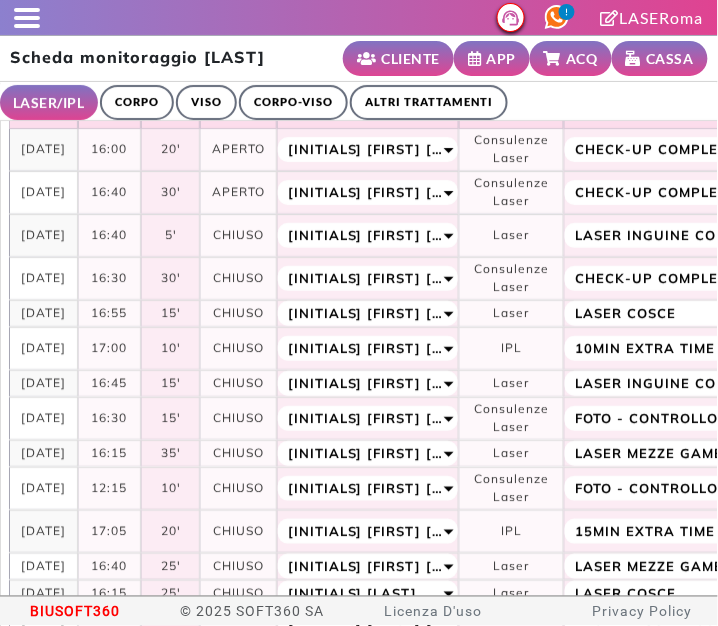 scroll, scrollTop: 39, scrollLeft: 0, axis: vertical 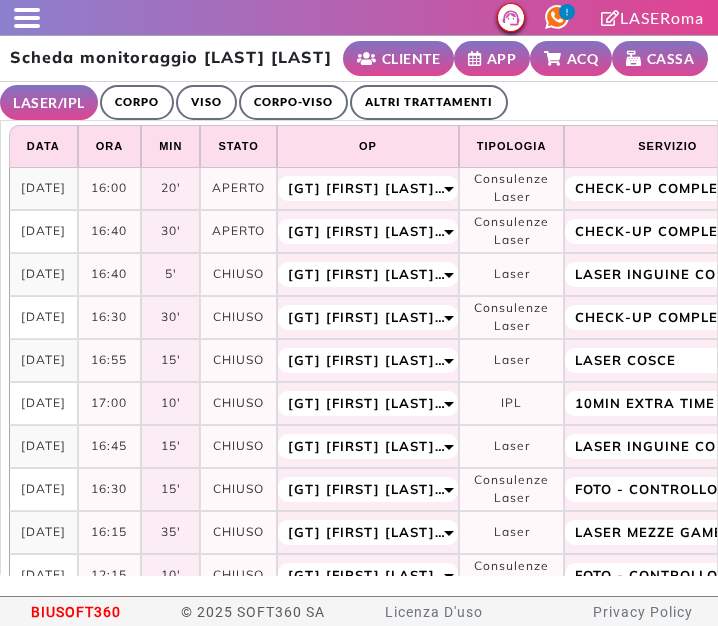 select on "**" 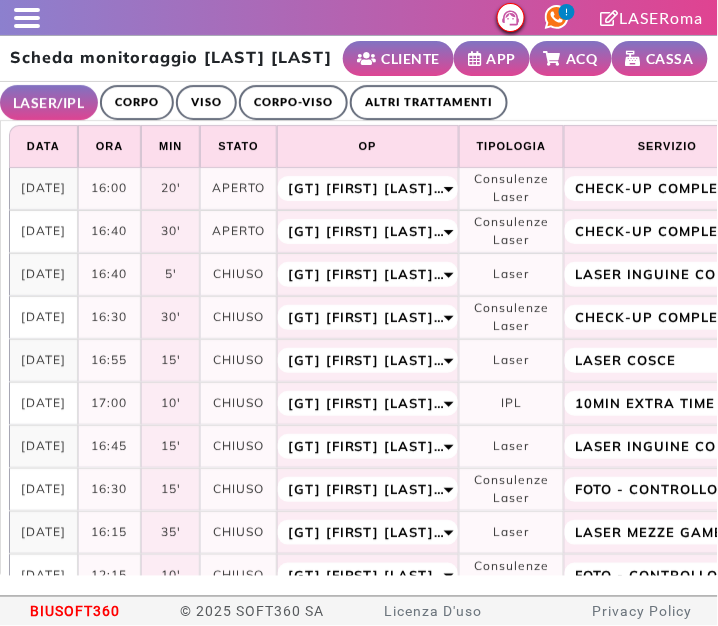 scroll, scrollTop: 702, scrollLeft: 0, axis: vertical 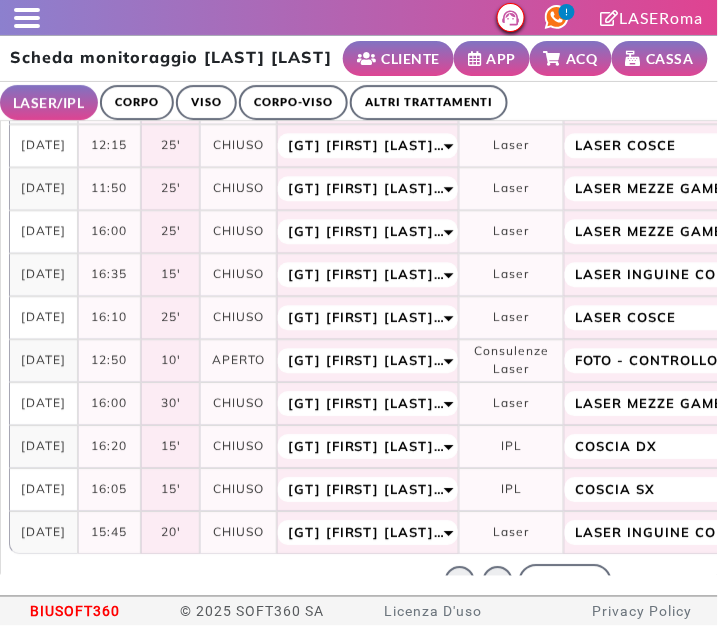 click on "2" at bounding box center [498, 581] 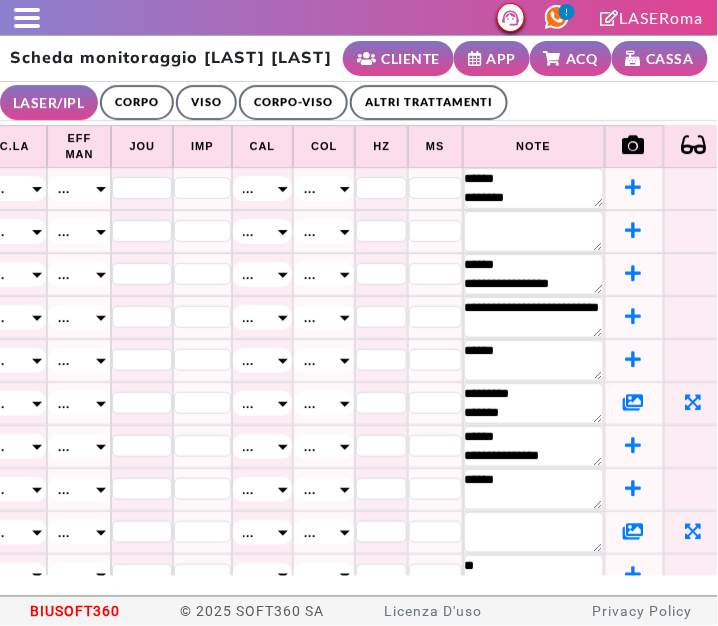 scroll, scrollTop: 0, scrollLeft: 978, axis: horizontal 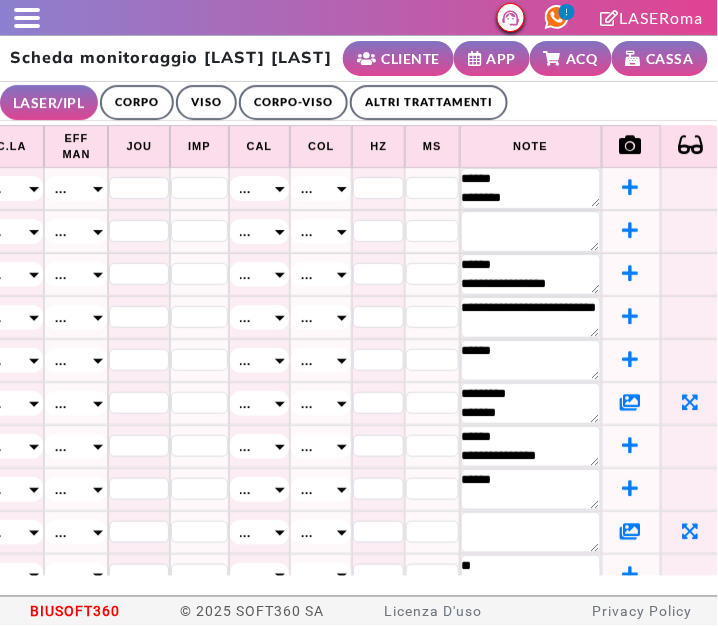 click at bounding box center (631, 404) 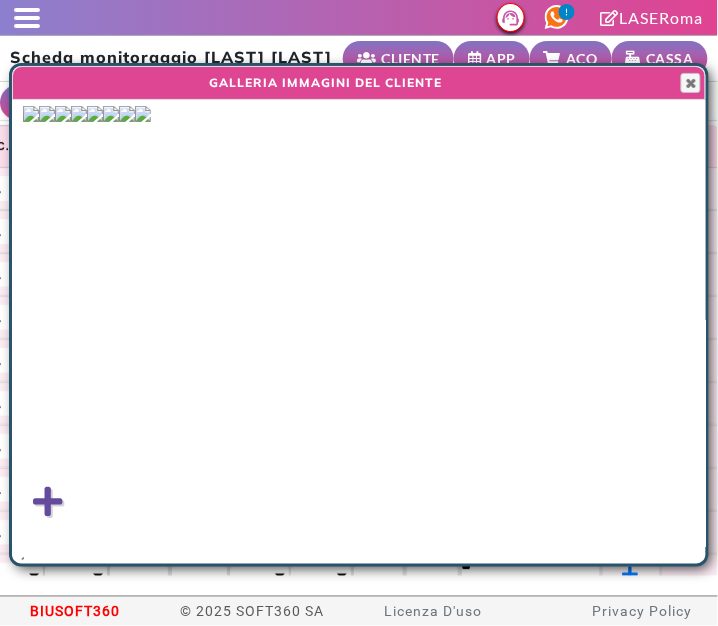 click at bounding box center (705, 315) 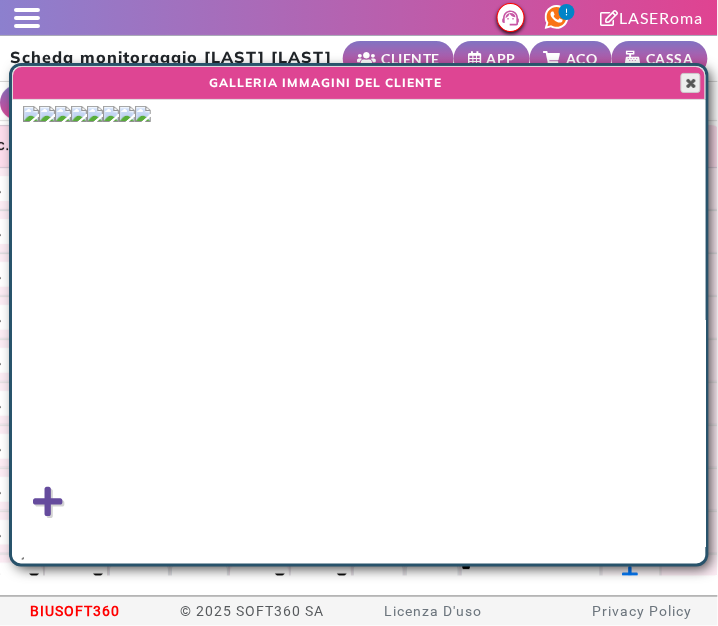 click at bounding box center [691, 83] 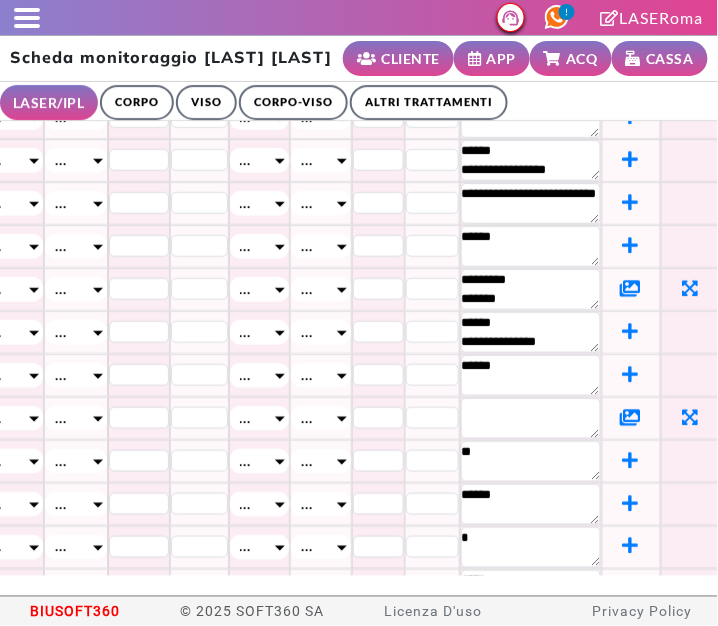 scroll, scrollTop: 229, scrollLeft: 978, axis: both 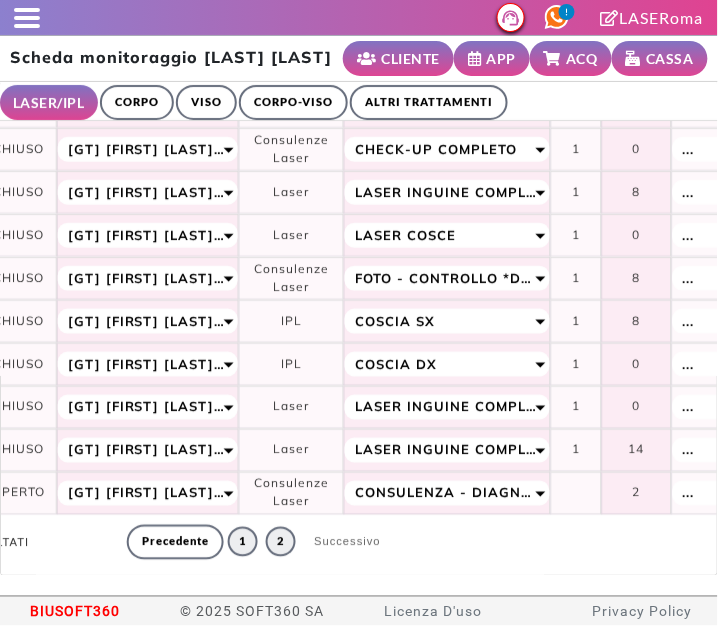click on "1" at bounding box center [243, 542] 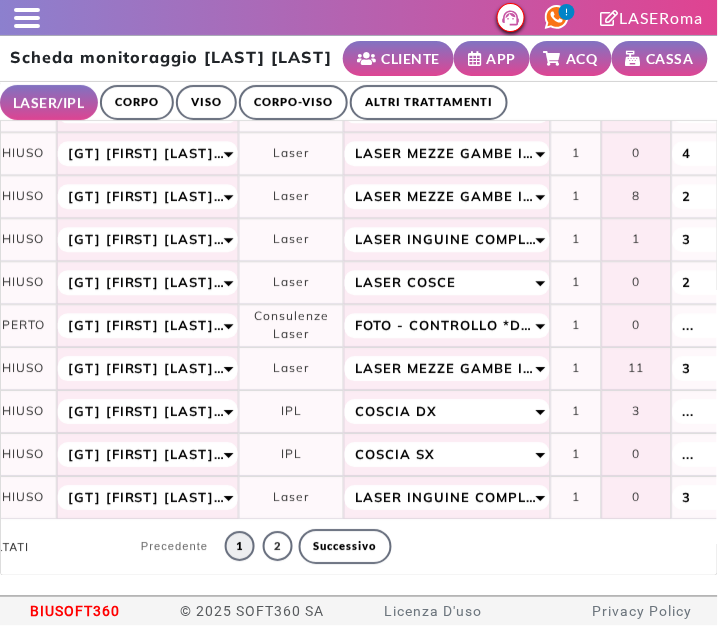 scroll, scrollTop: 702, scrollLeft: 220, axis: both 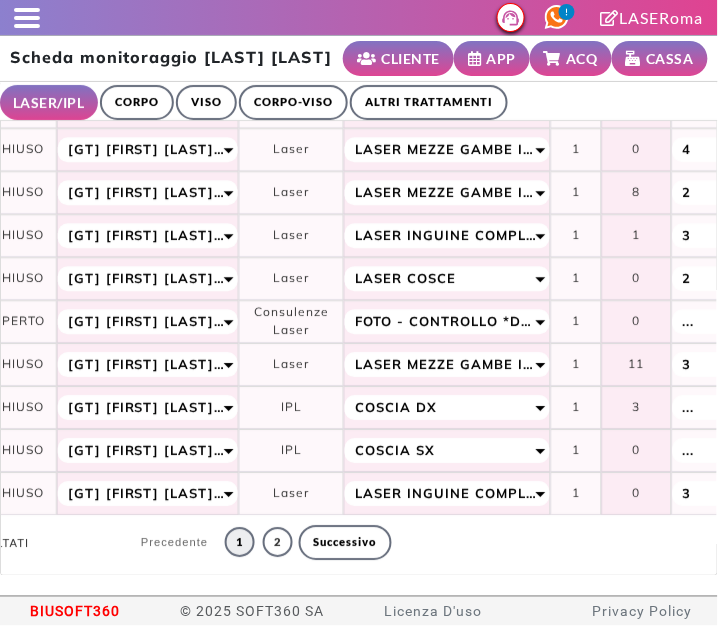 click on "ALTRI TRATTAMENTI" at bounding box center [429, 102] 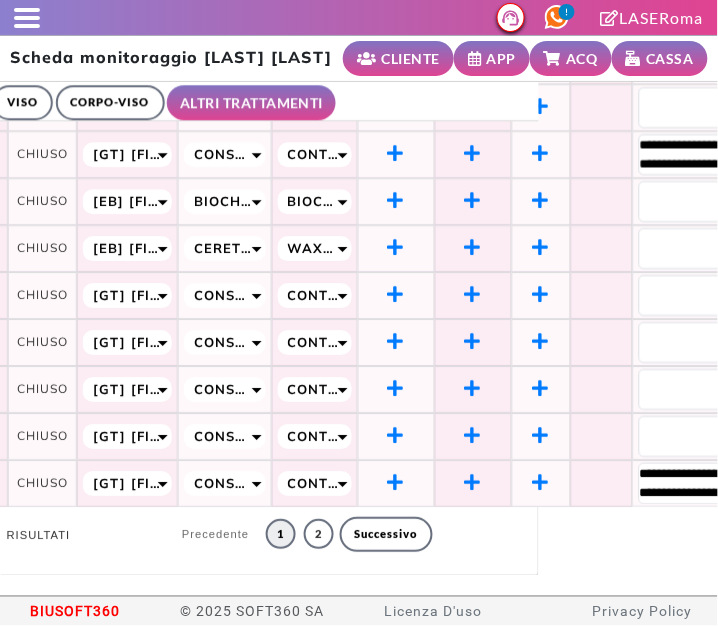 scroll, scrollTop: 850, scrollLeft: 270, axis: both 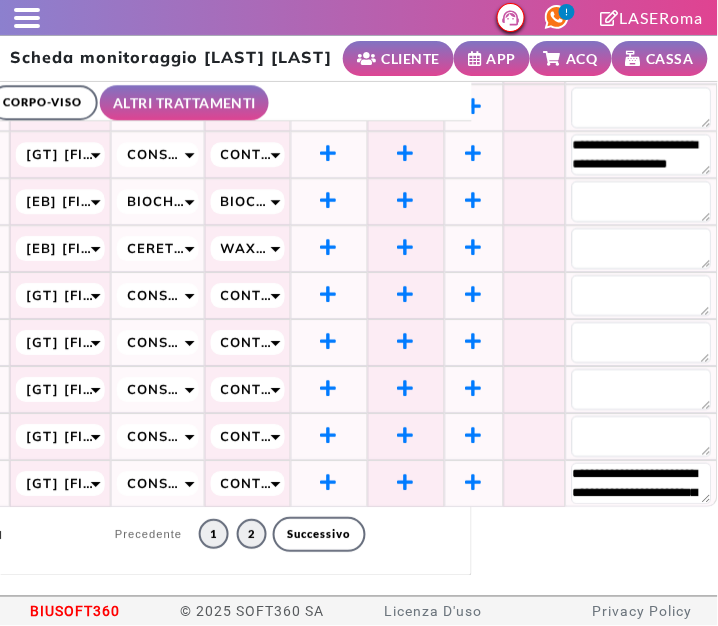 click on "2" at bounding box center [252, 534] 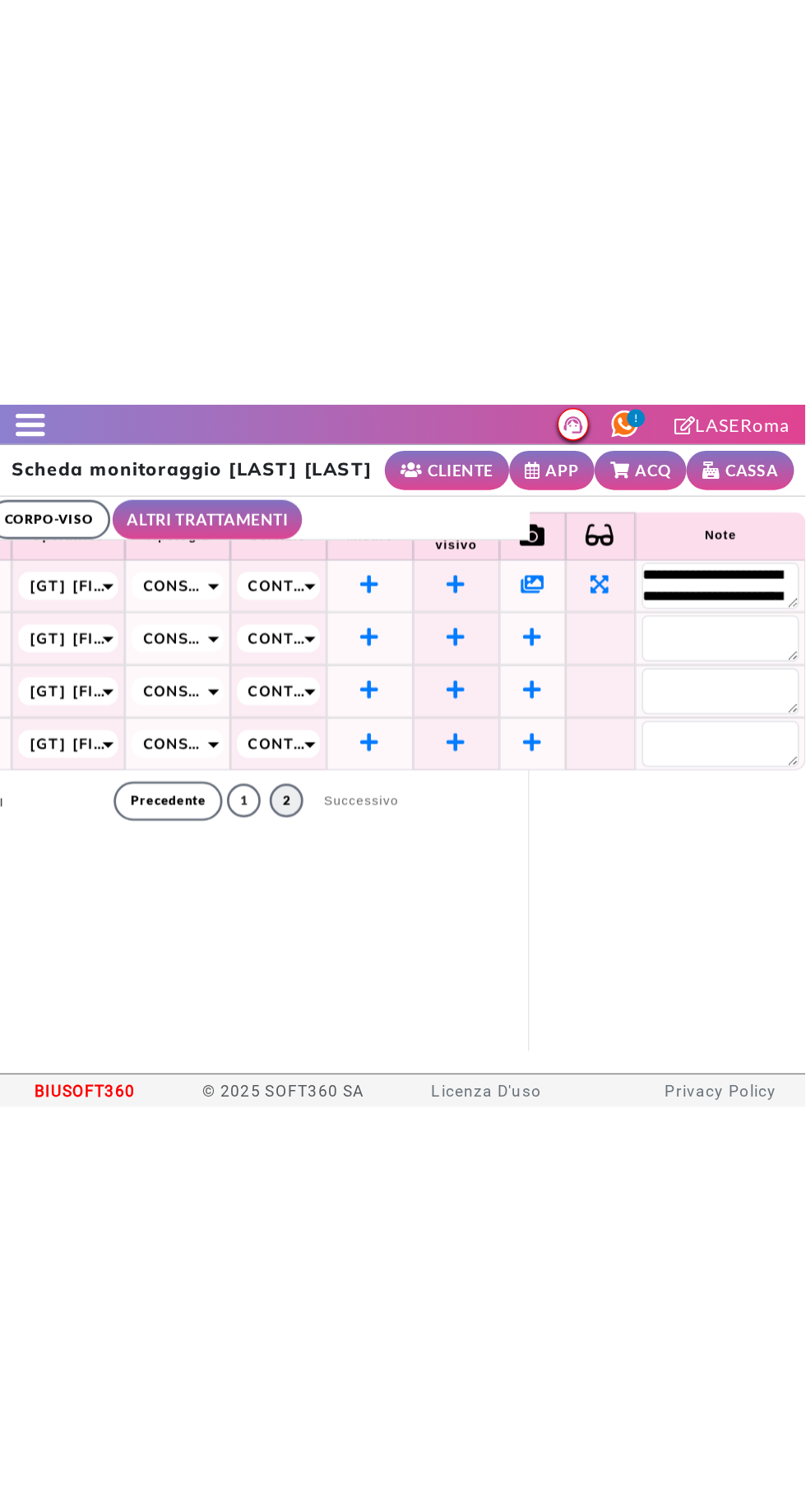 scroll, scrollTop: 0, scrollLeft: 222, axis: horizontal 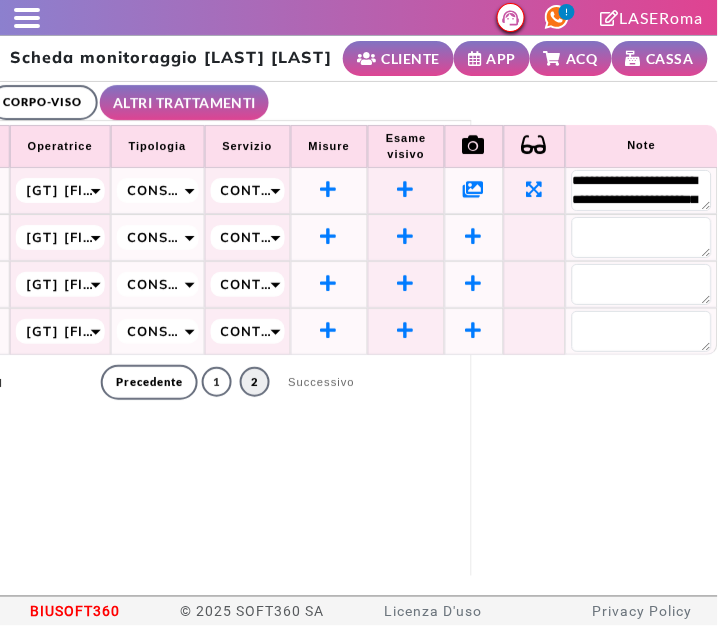 click at bounding box center [474, 191] 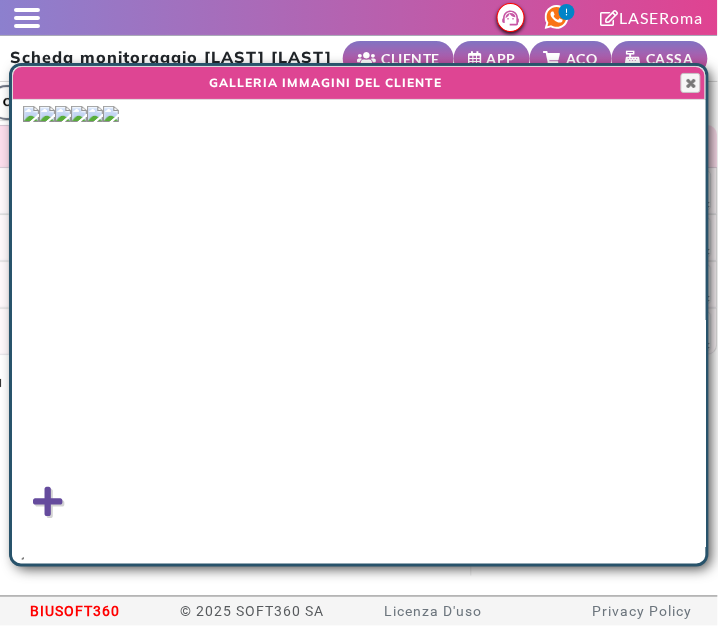 click at bounding box center [111, 114] 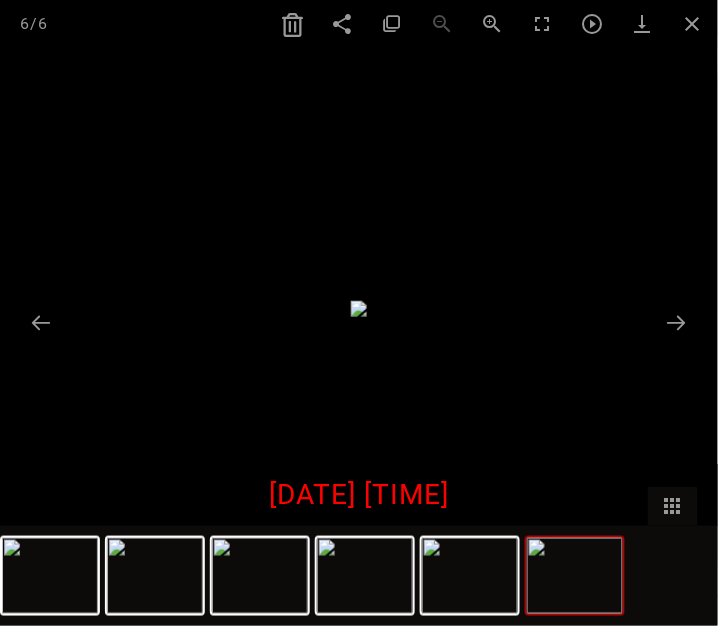 click at bounding box center [575, 576] 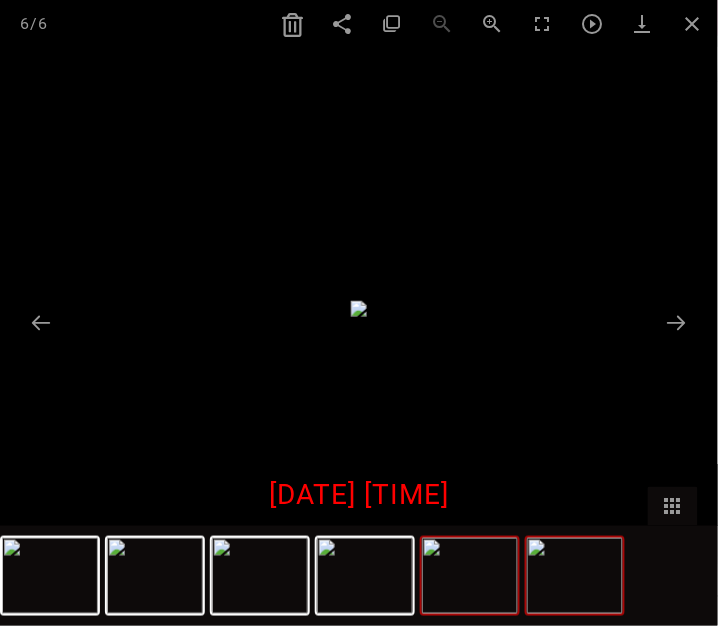 click at bounding box center [470, 576] 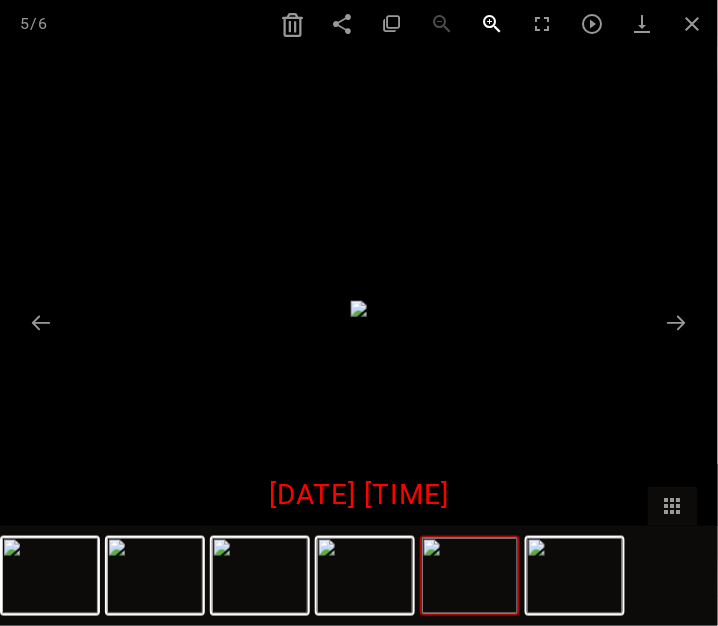 click at bounding box center [493, 23] 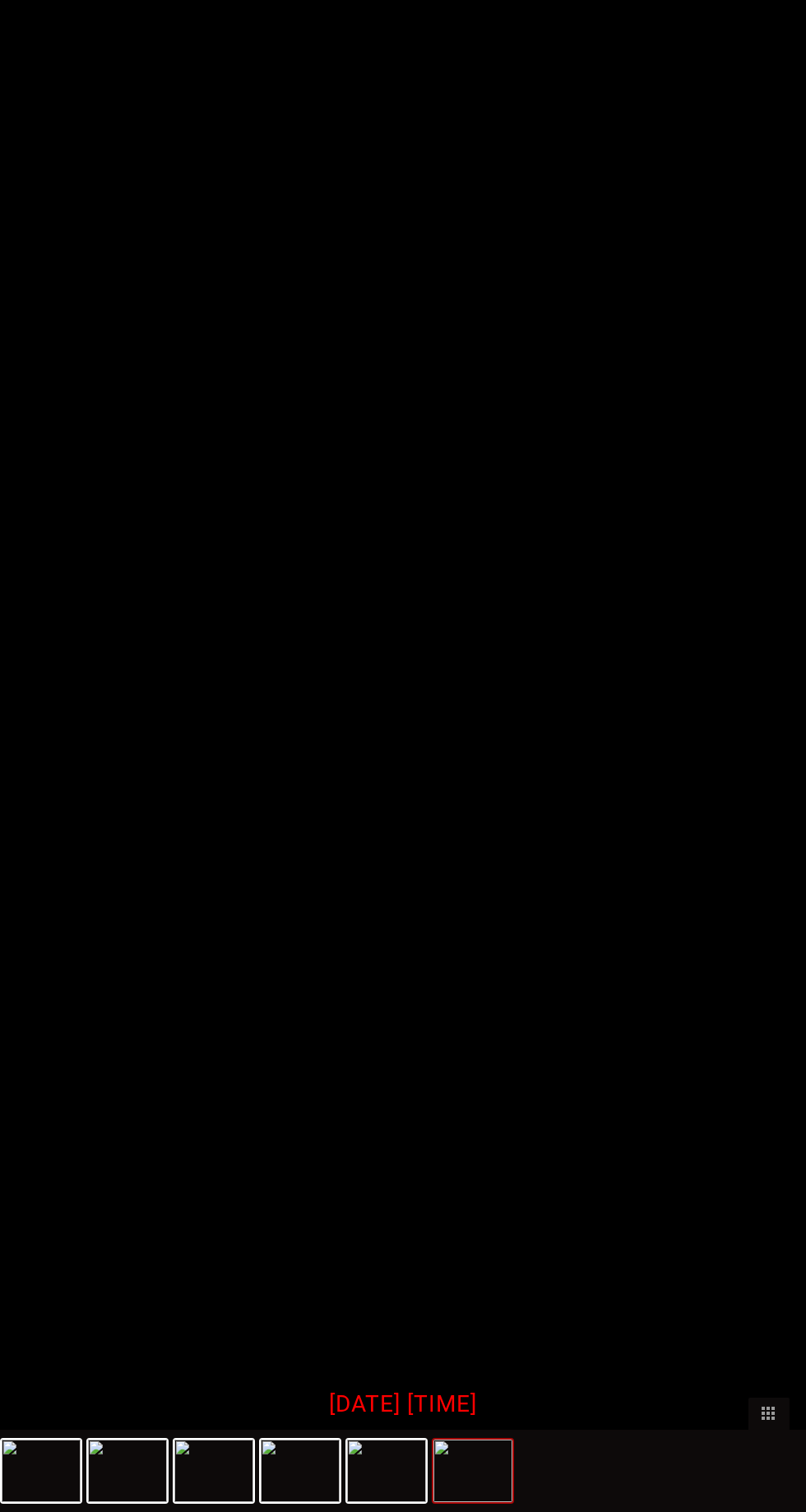 scroll, scrollTop: 0, scrollLeft: 7, axis: horizontal 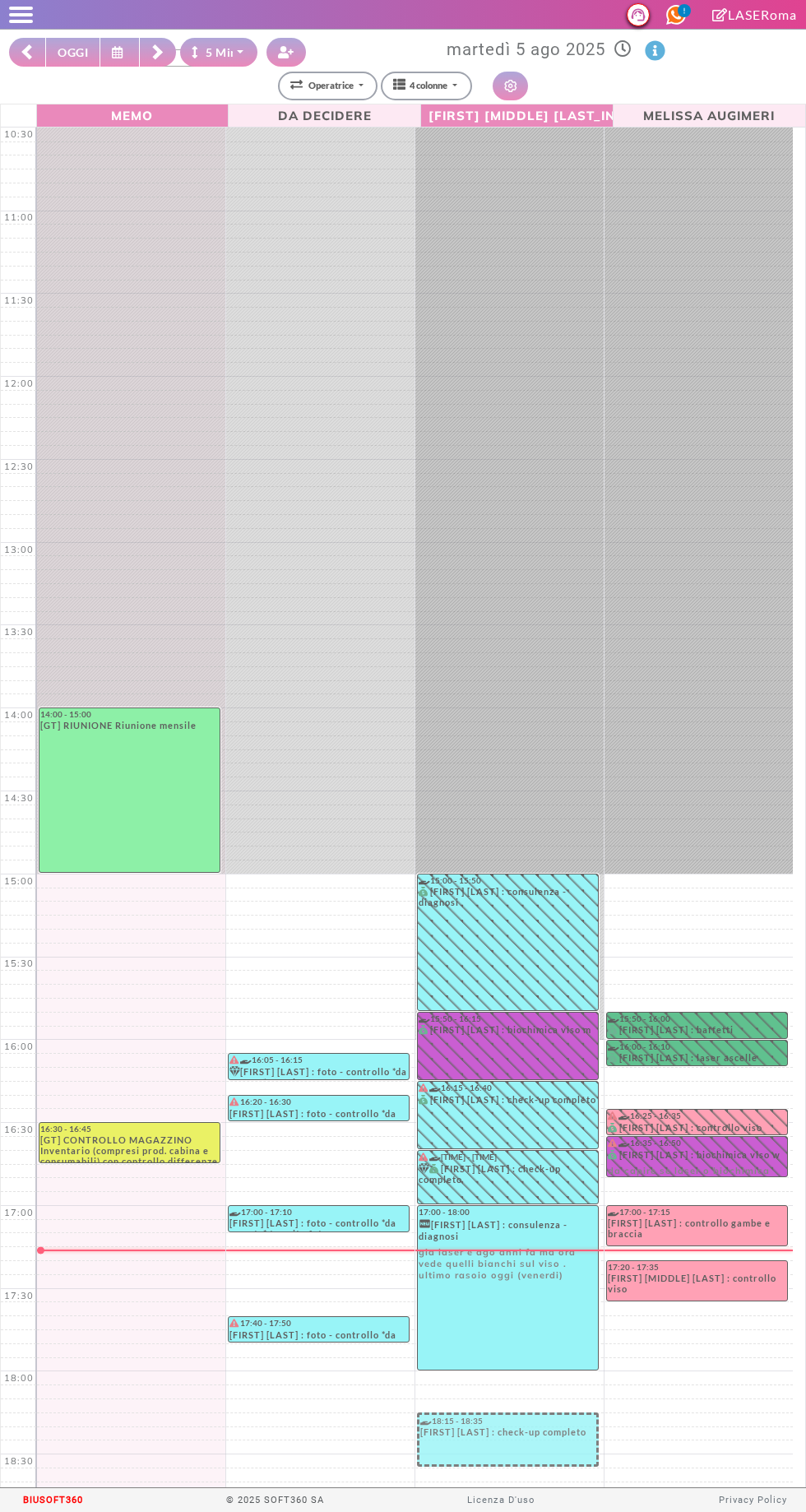 select on "*" 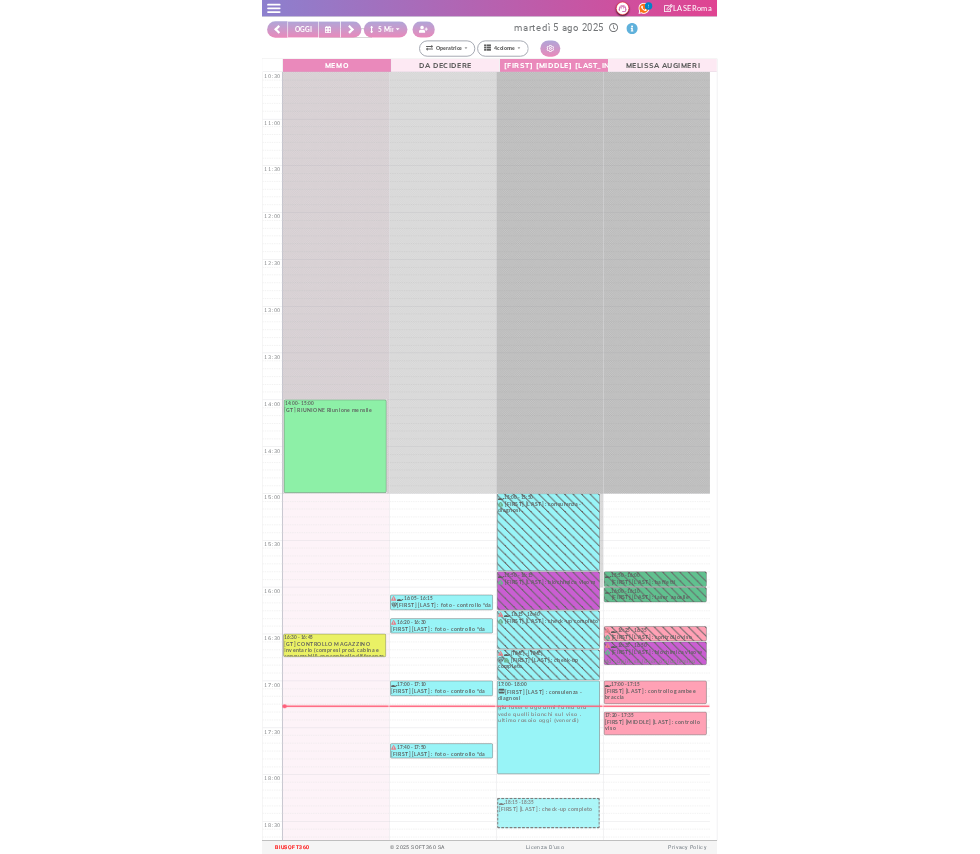 scroll, scrollTop: 0, scrollLeft: 0, axis: both 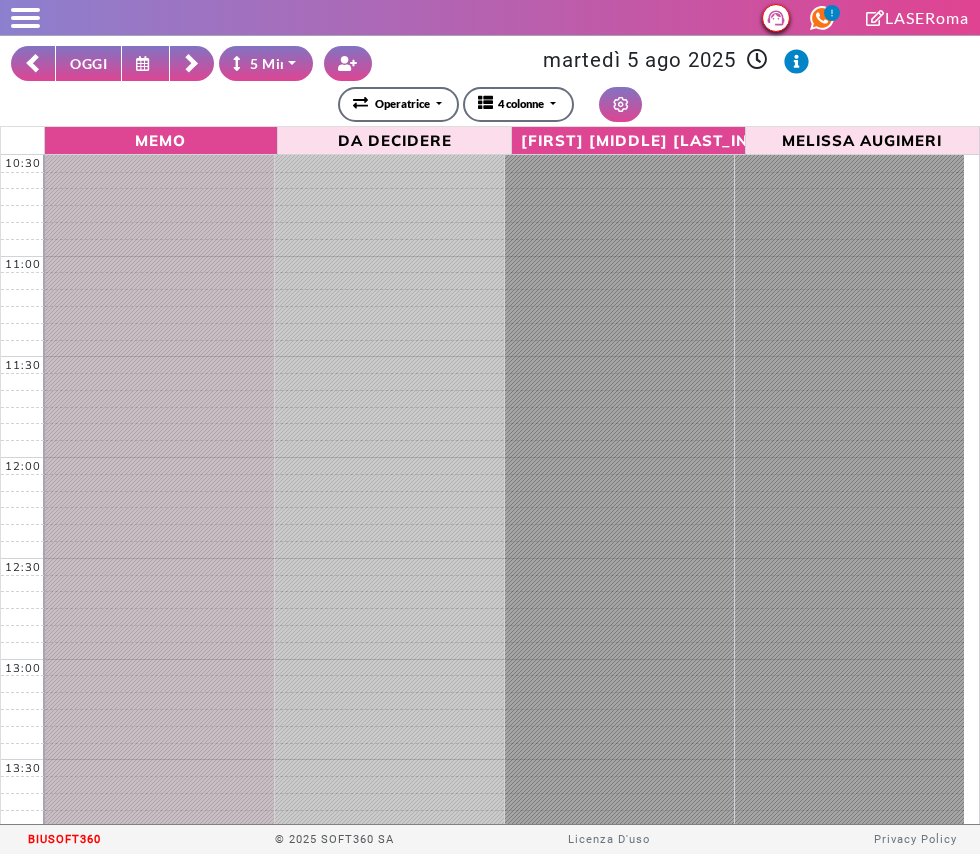 click on "OGGI" at bounding box center (88, 63) 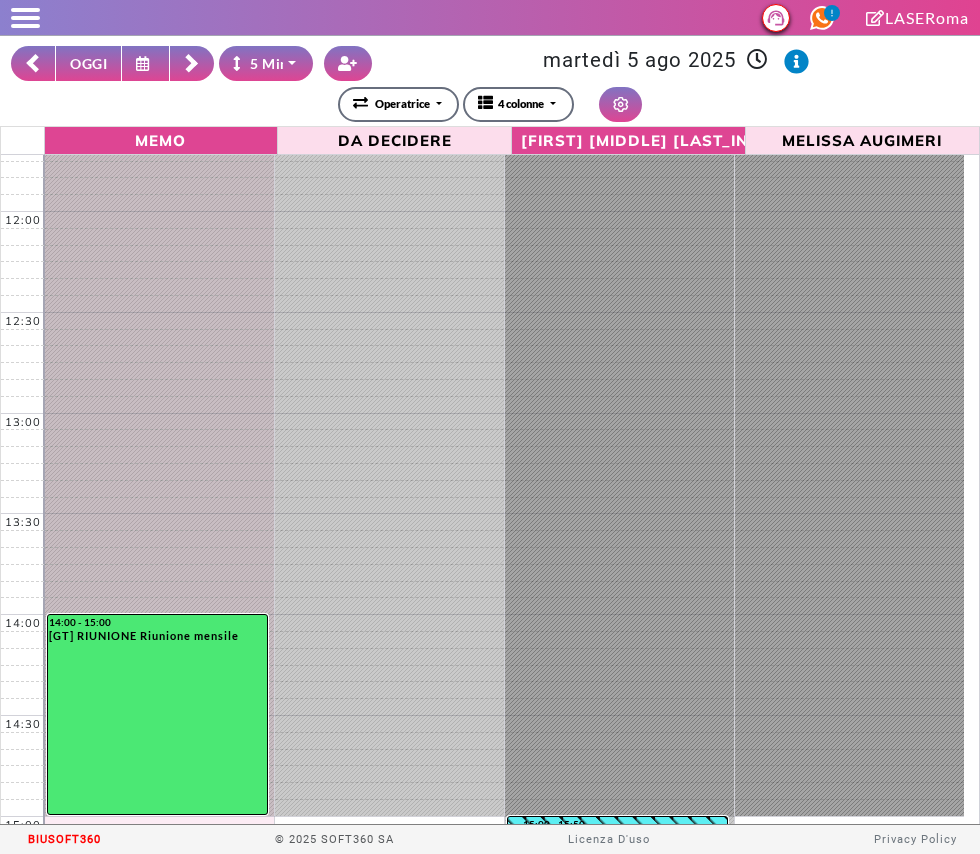 scroll, scrollTop: 262, scrollLeft: 0, axis: vertical 